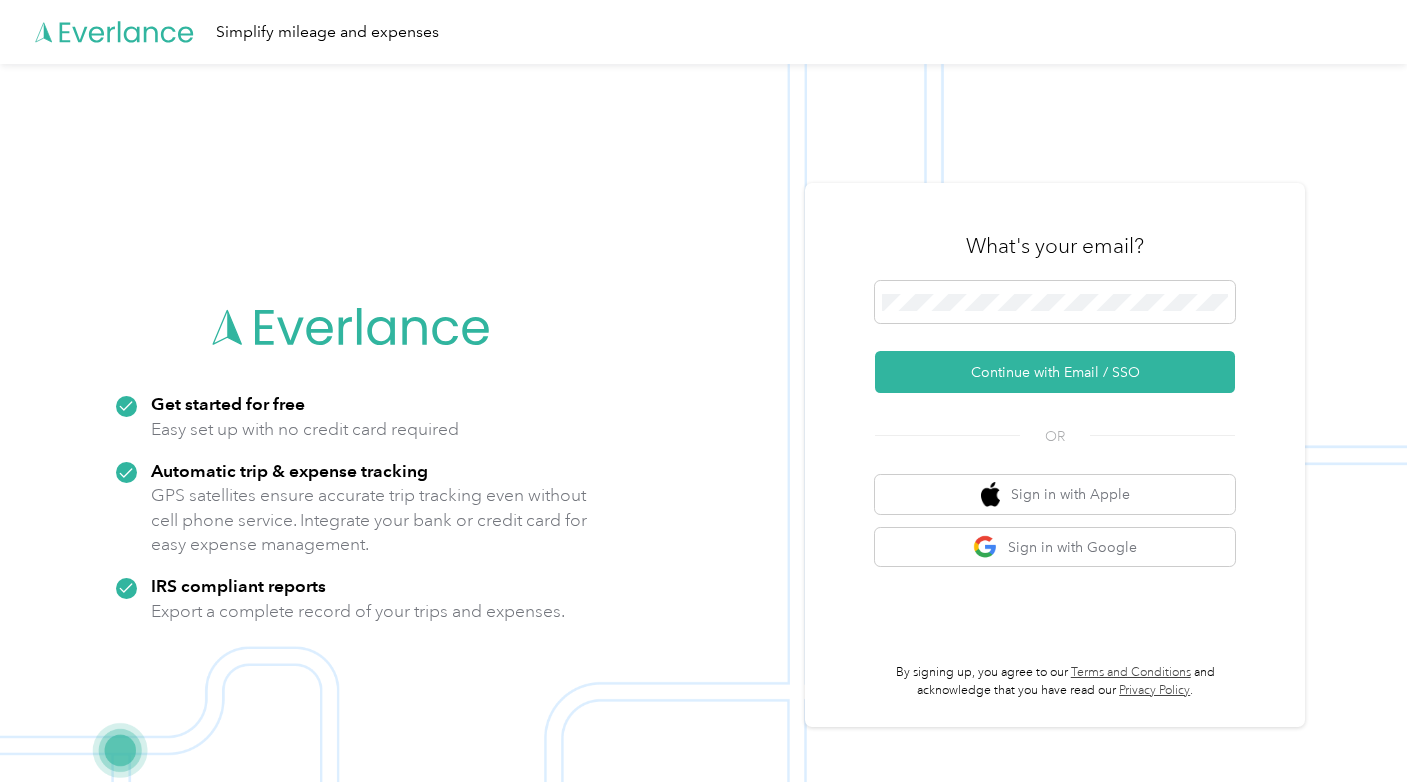 scroll, scrollTop: 0, scrollLeft: 0, axis: both 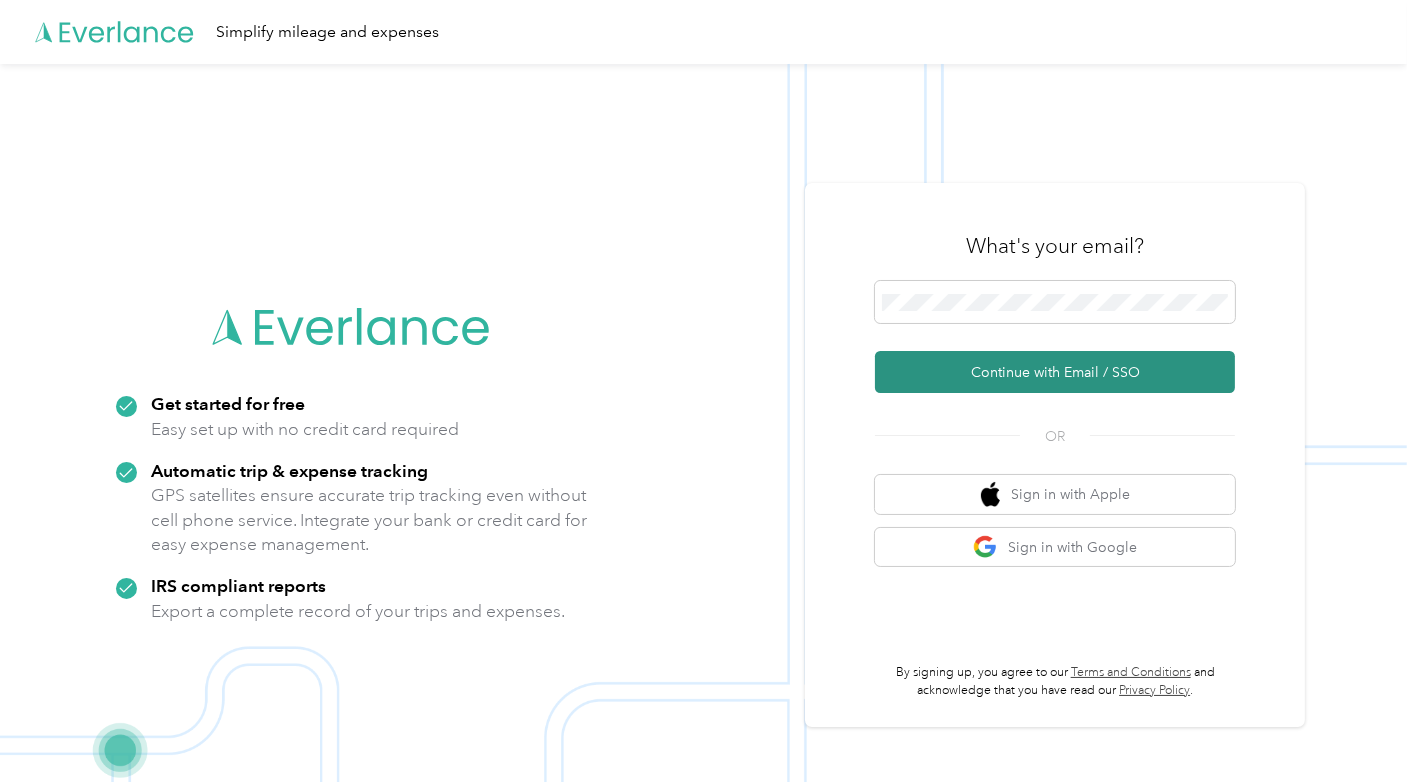 click on "Continue with Email / SSO" at bounding box center [1055, 372] 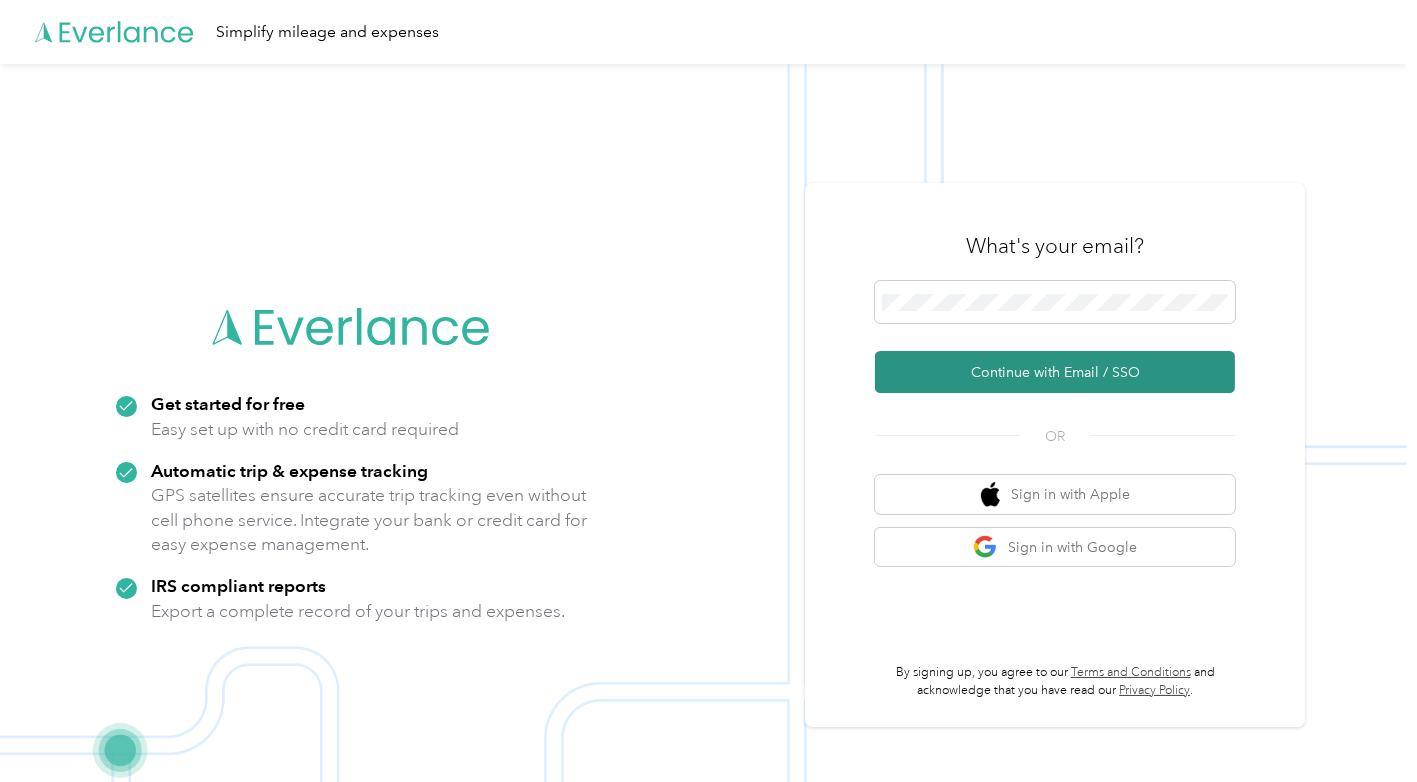 click on "Continue with Email / SSO" at bounding box center (1055, 372) 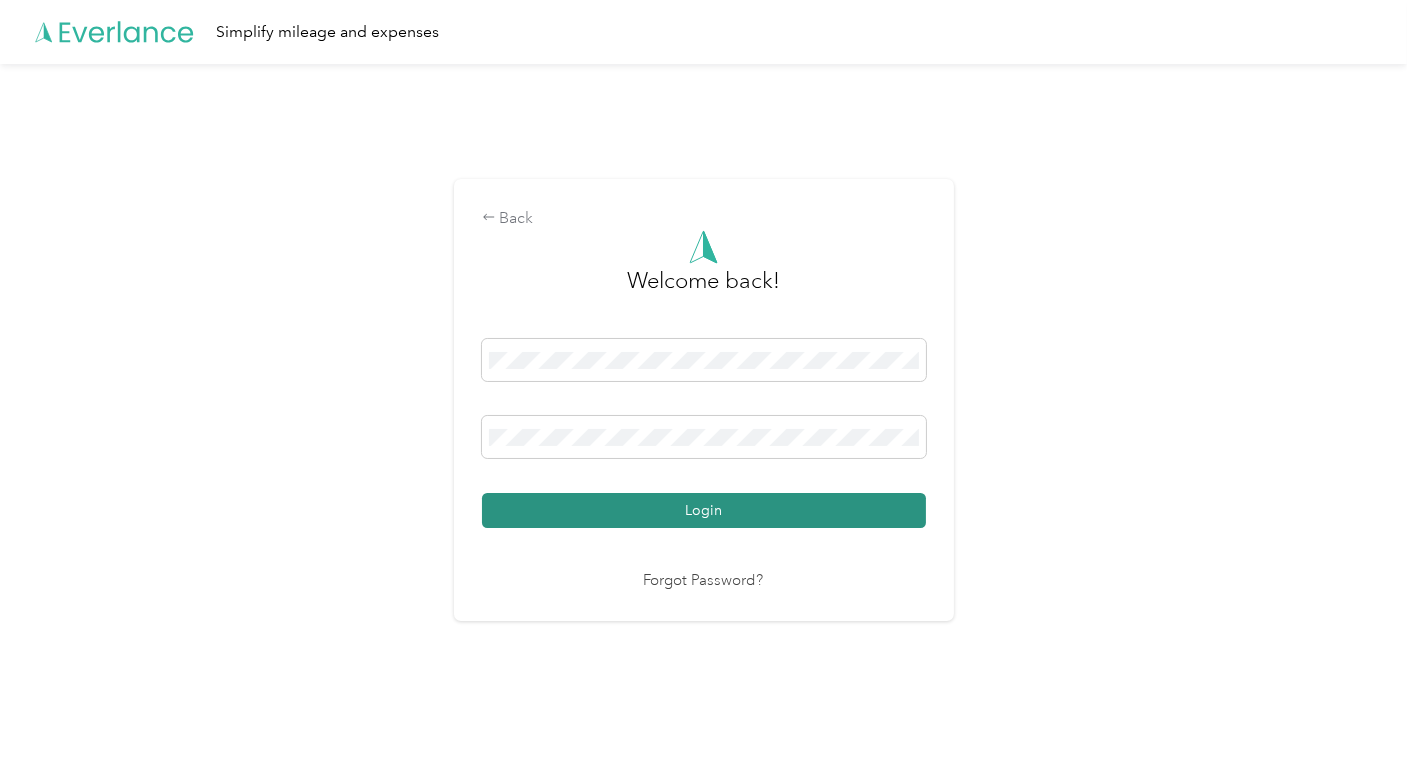 click on "Login" at bounding box center [704, 510] 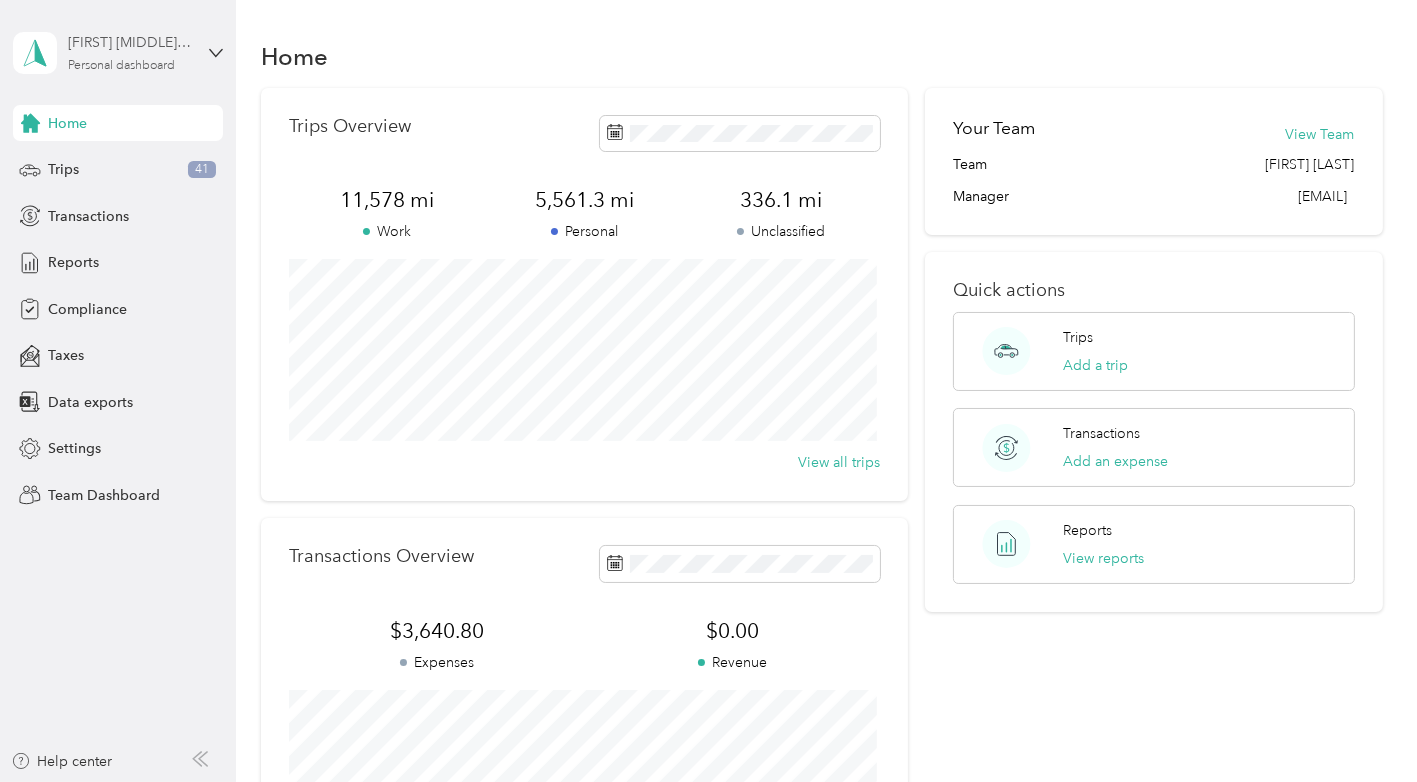 click on "Personal dashboard" at bounding box center [121, 66] 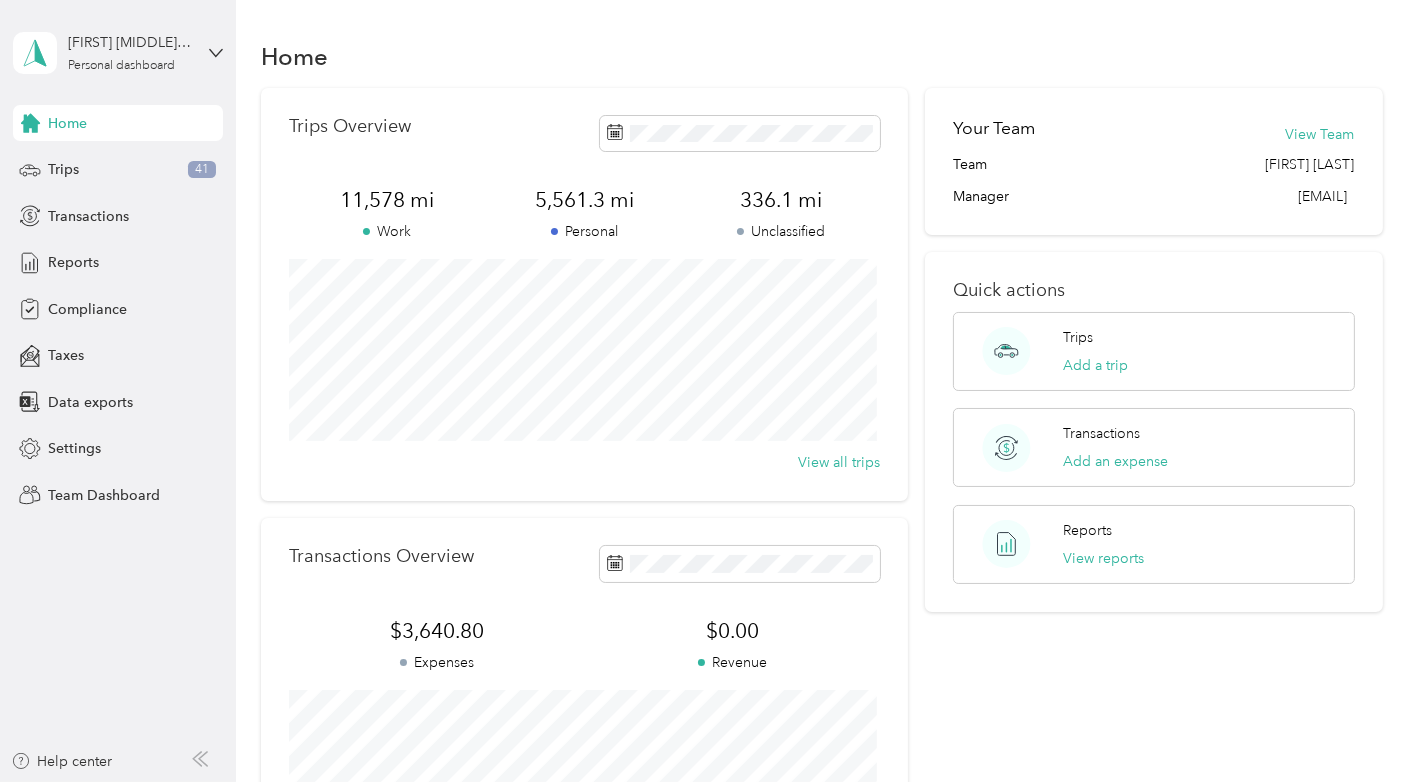 click on "Team dashboard" at bounding box center [165, 164] 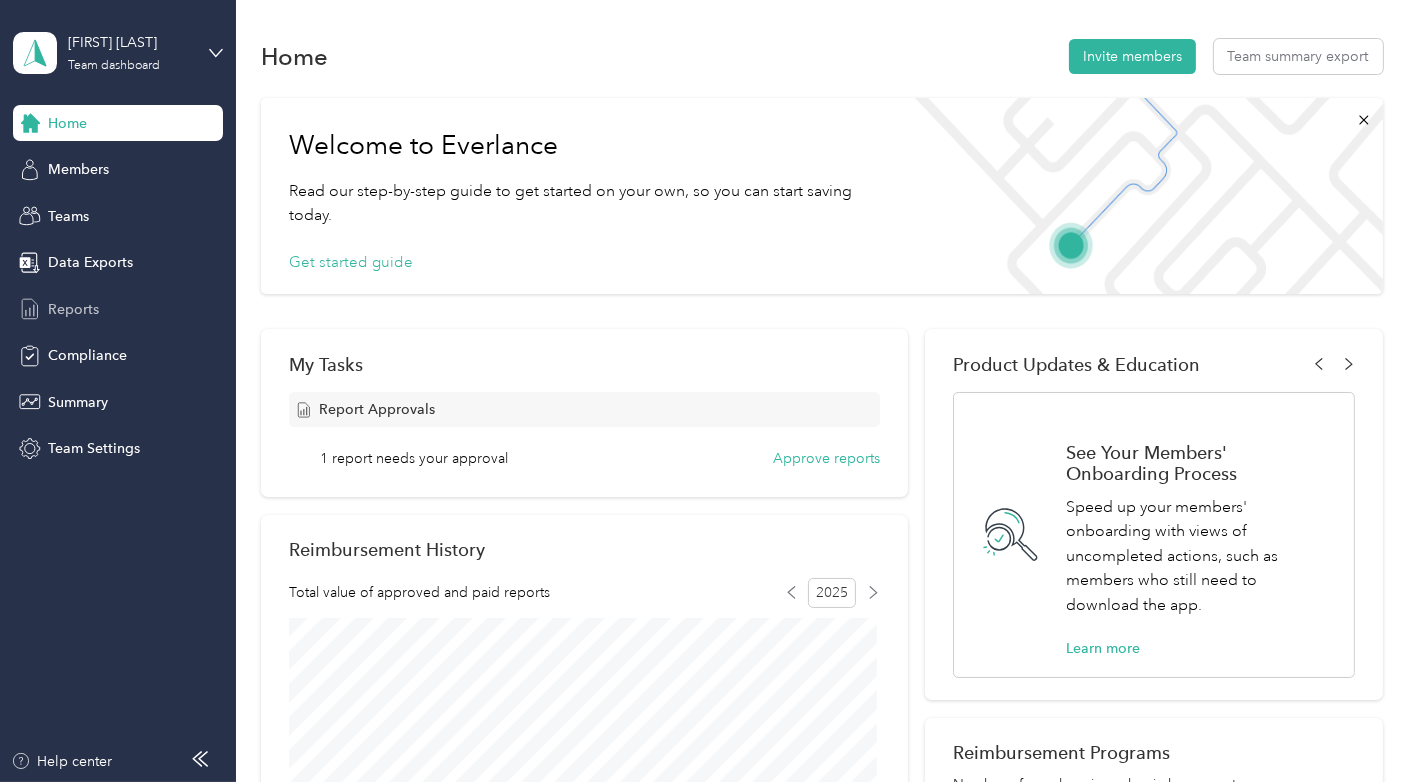 click on "Reports" at bounding box center (73, 309) 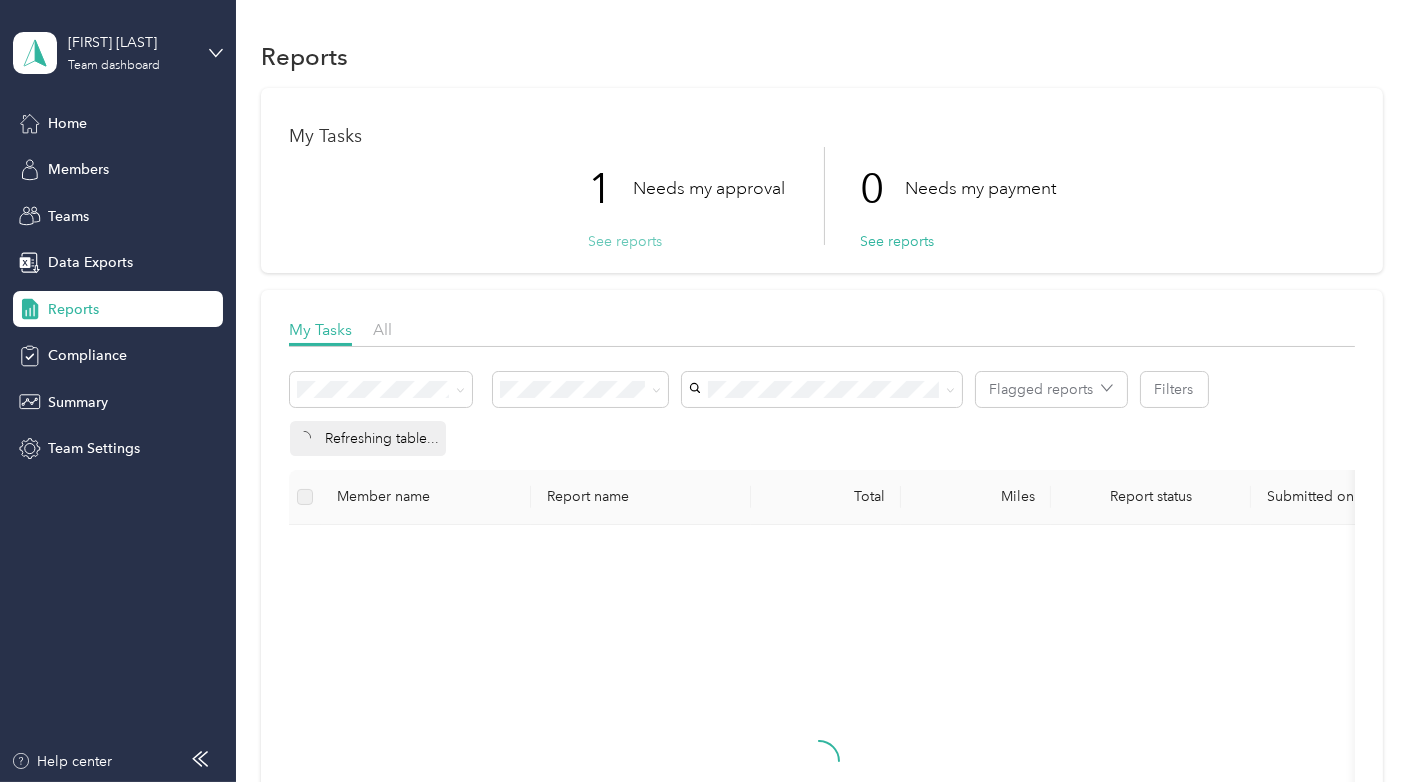 click on "See reports" at bounding box center (625, 241) 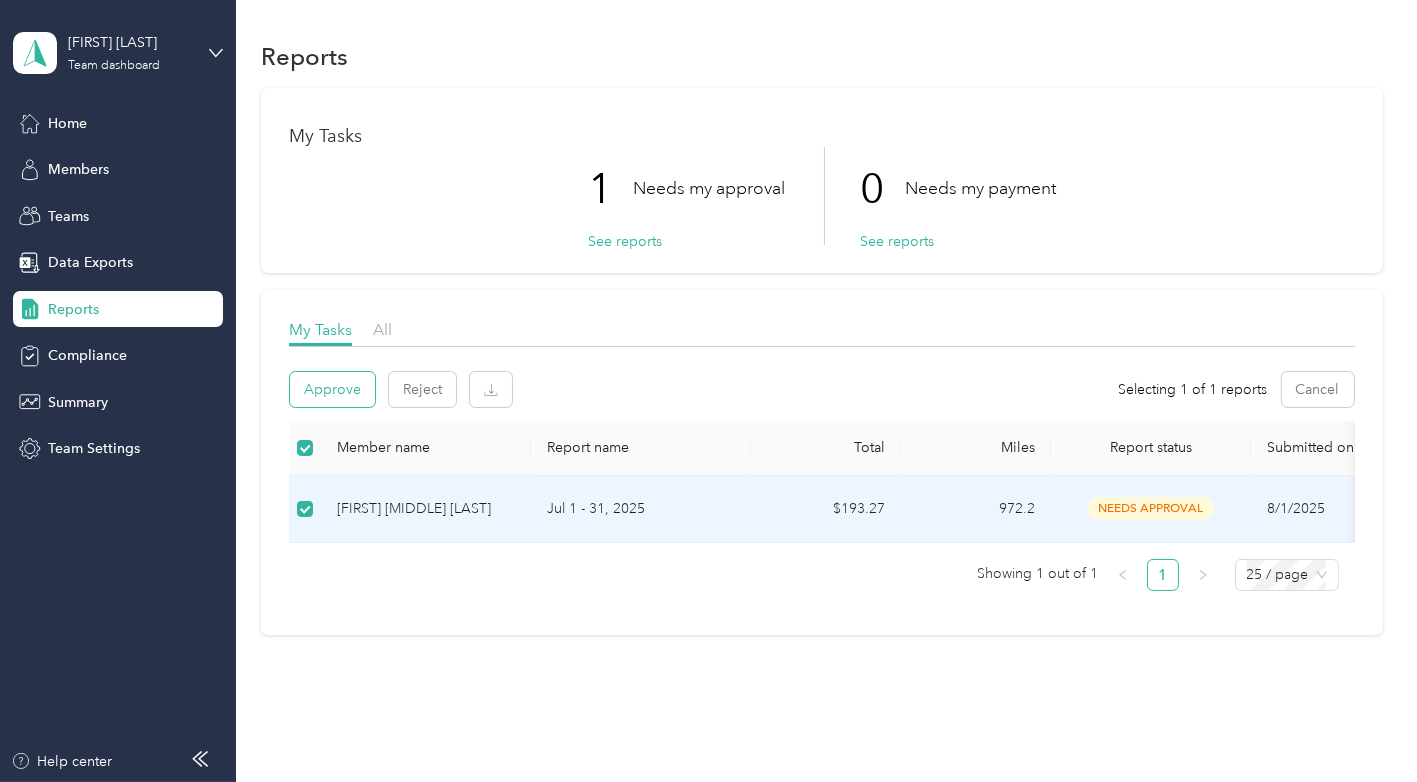 click on "Approve" at bounding box center (332, 389) 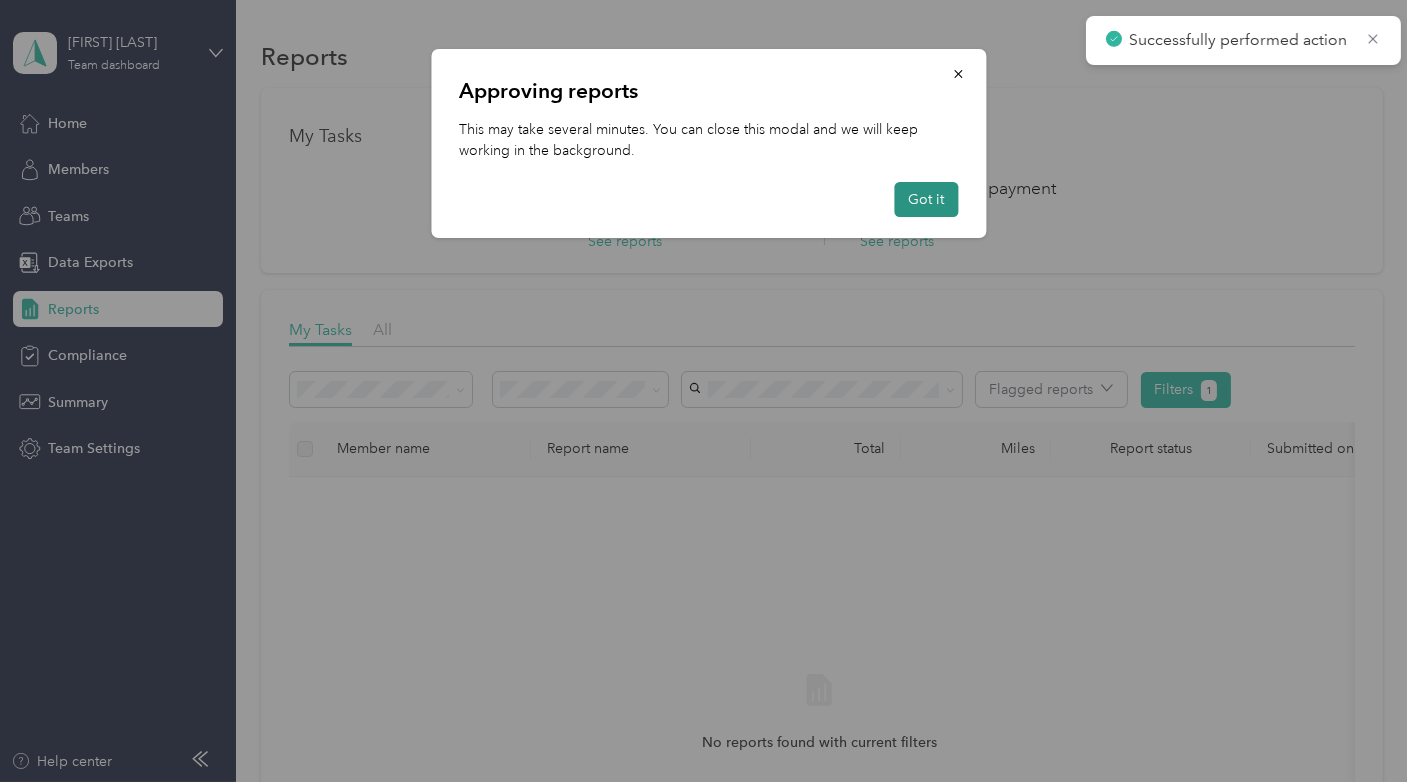 click on "Got it" at bounding box center [926, 199] 